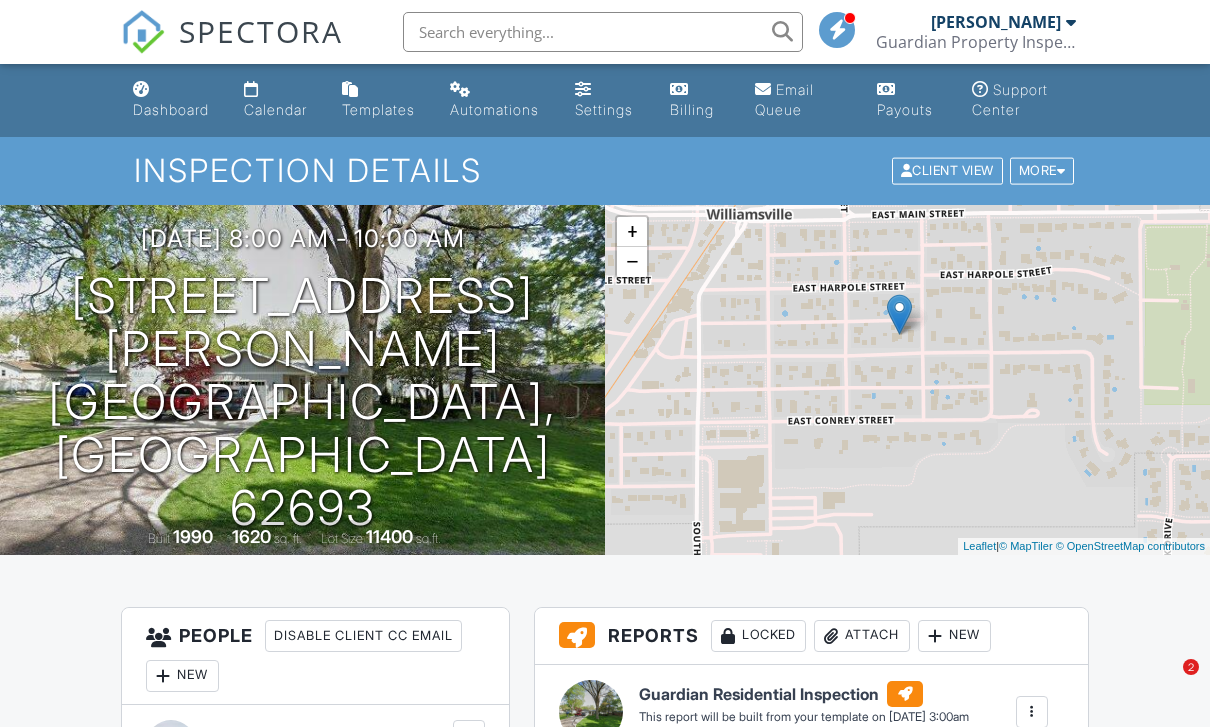 scroll, scrollTop: 2185, scrollLeft: 0, axis: vertical 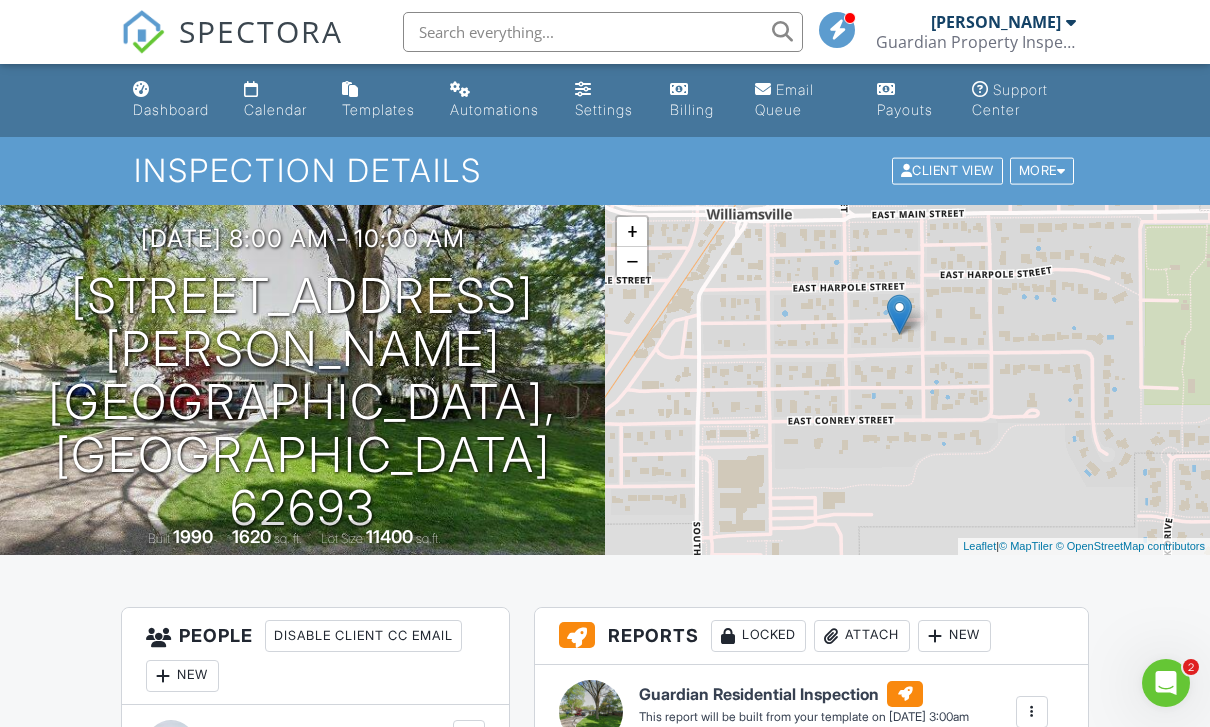 click at bounding box center [141, 89] 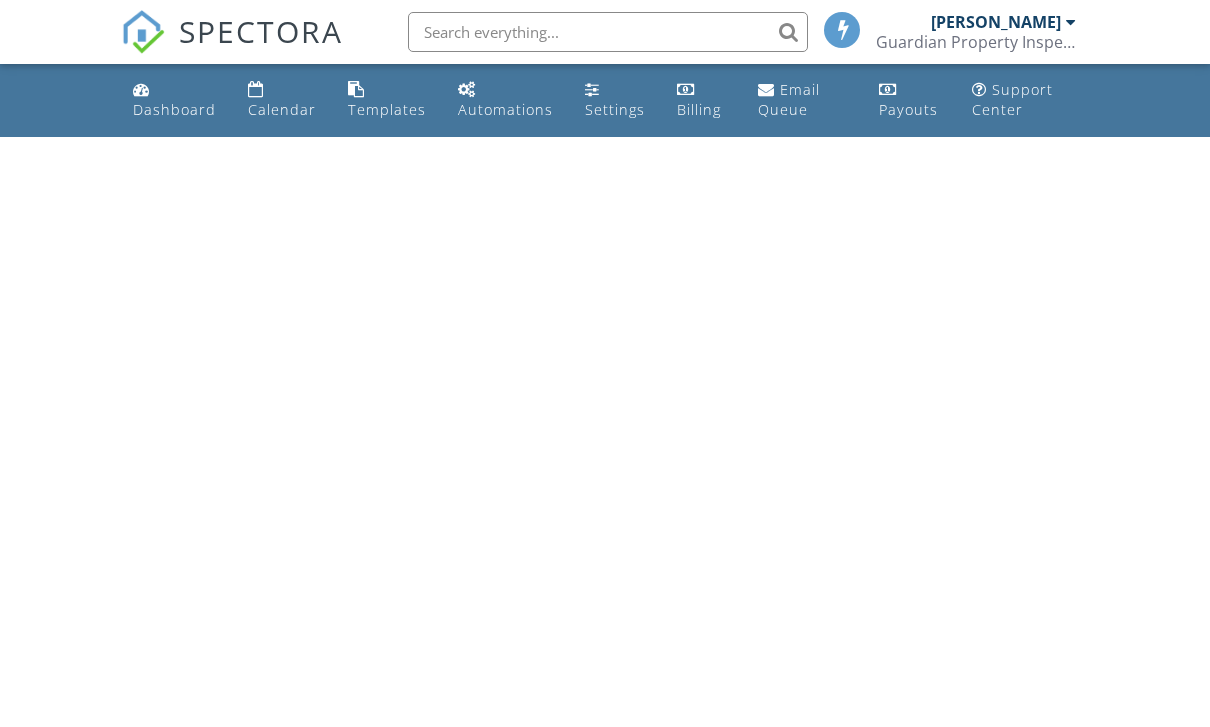 scroll, scrollTop: 0, scrollLeft: 0, axis: both 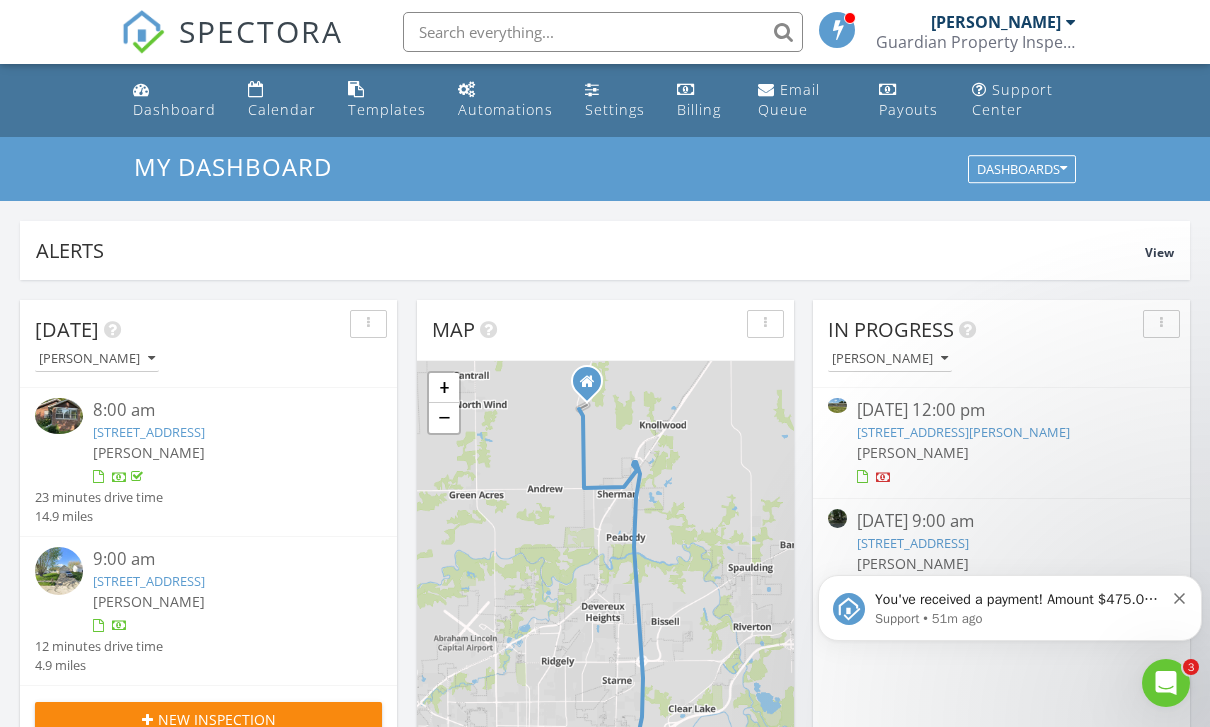 click 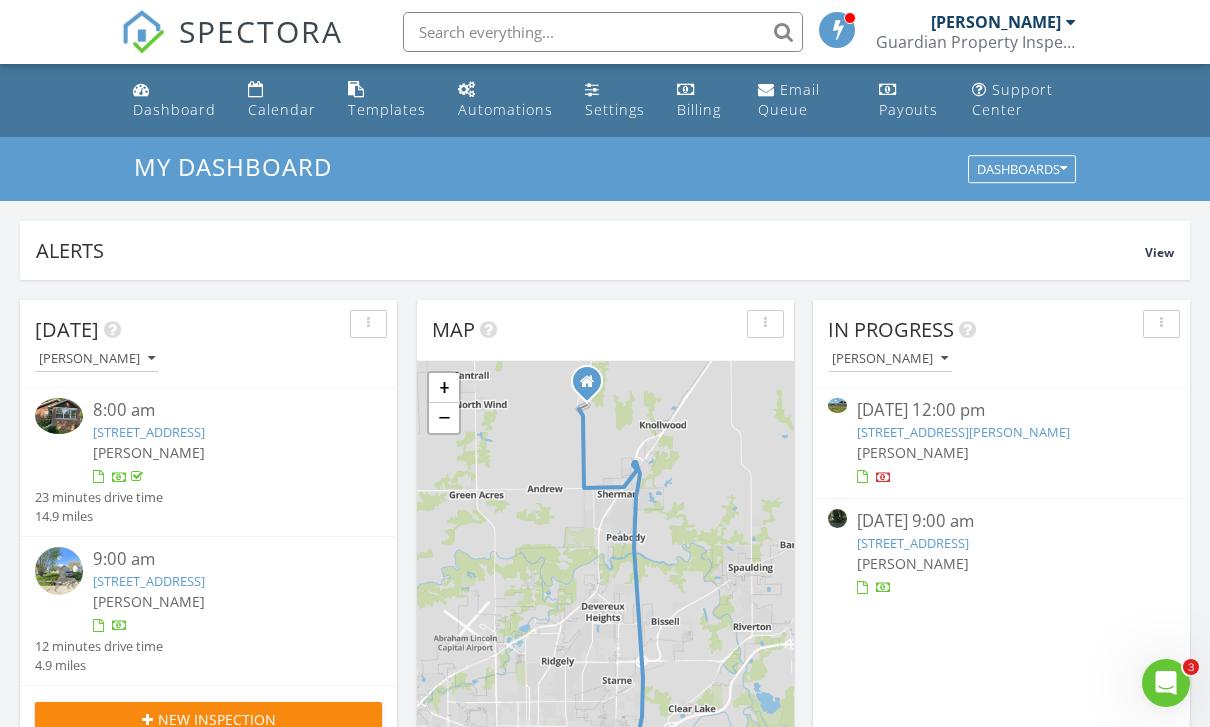 click on "3721 Viking Blvd, Springfield, IL 62712" at bounding box center (149, 581) 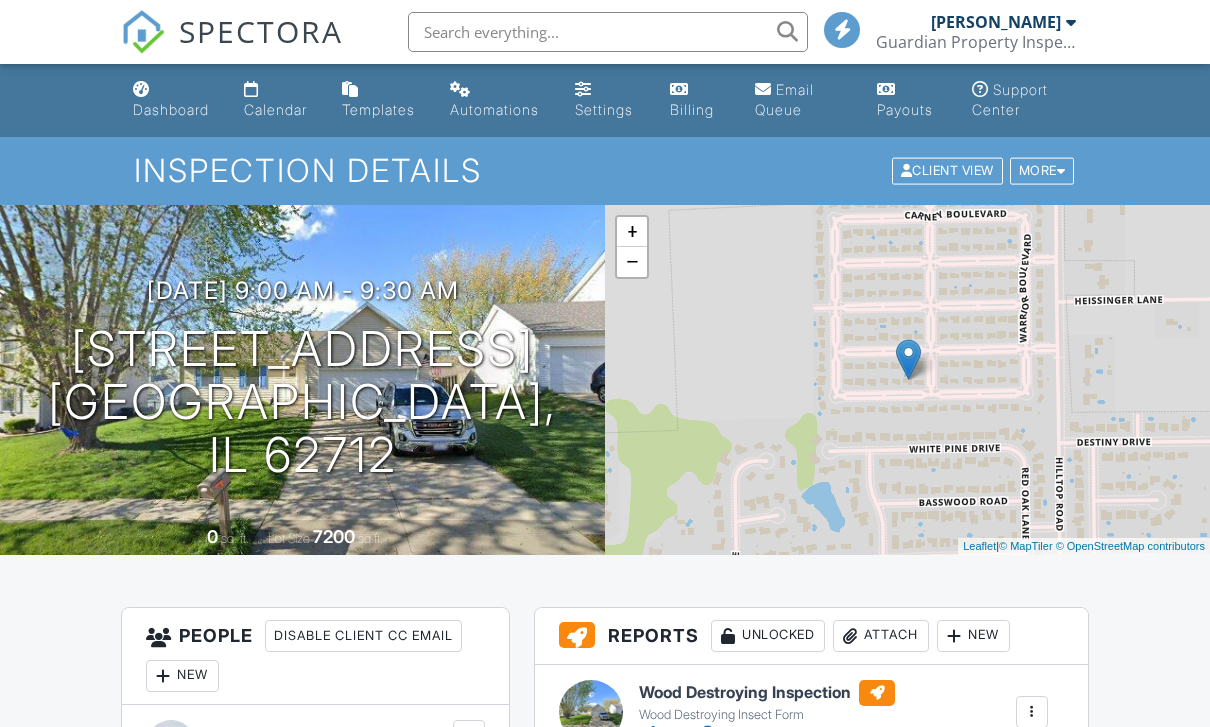 scroll, scrollTop: 0, scrollLeft: 0, axis: both 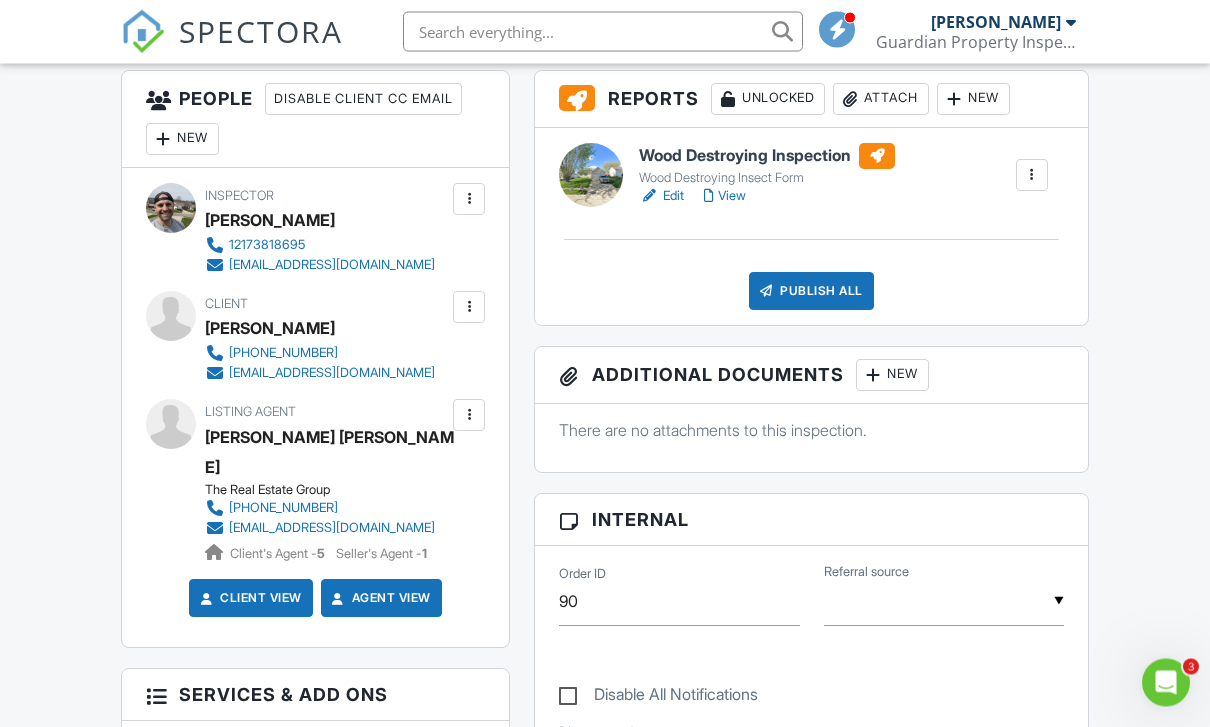 click at bounding box center (163, 140) 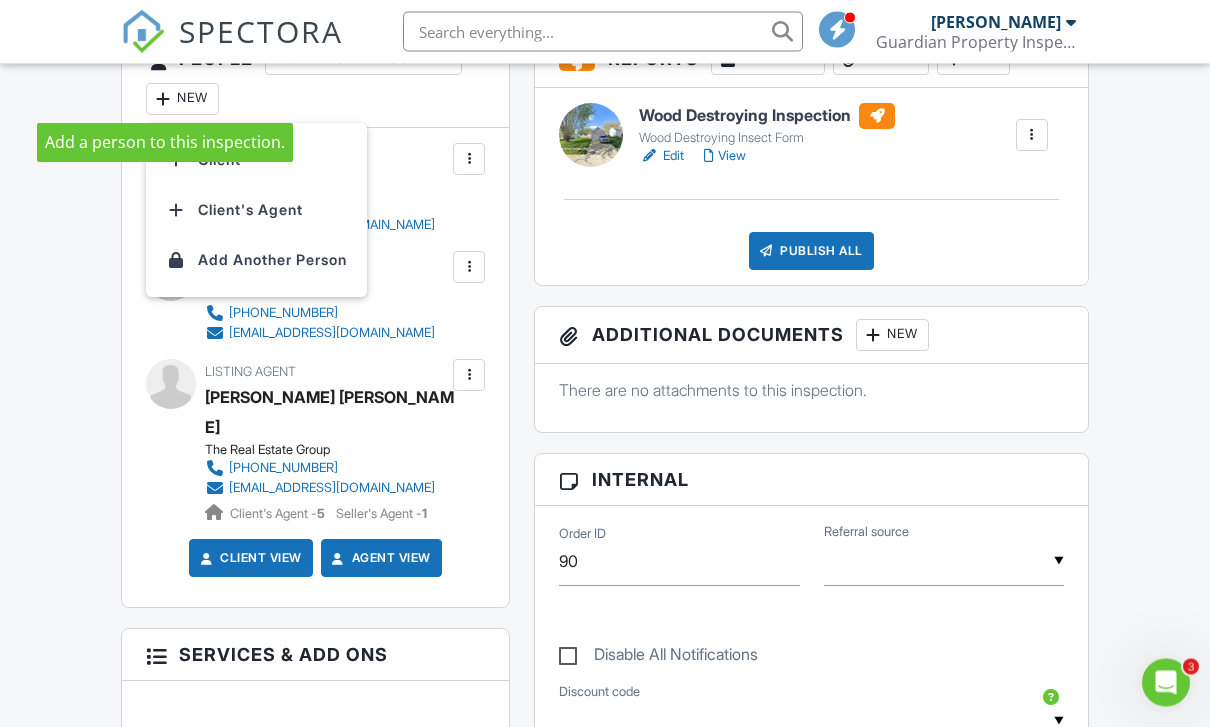 click at bounding box center (176, 161) 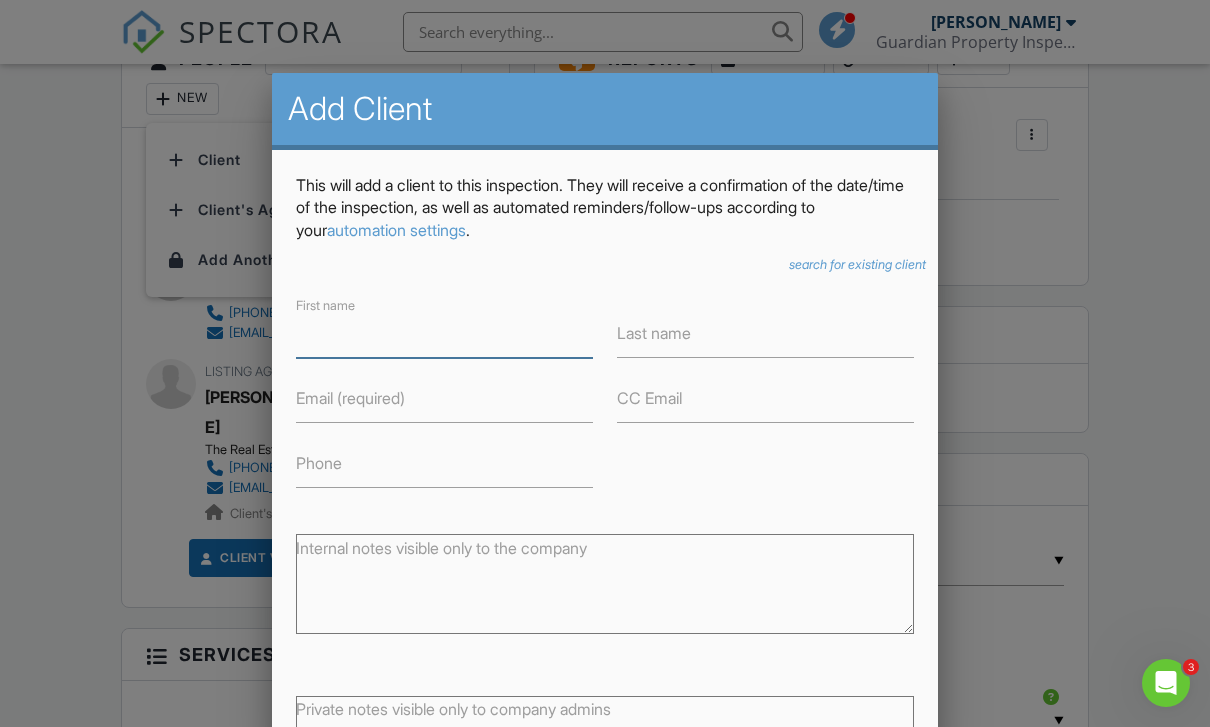 click on "First name" at bounding box center (444, 333) 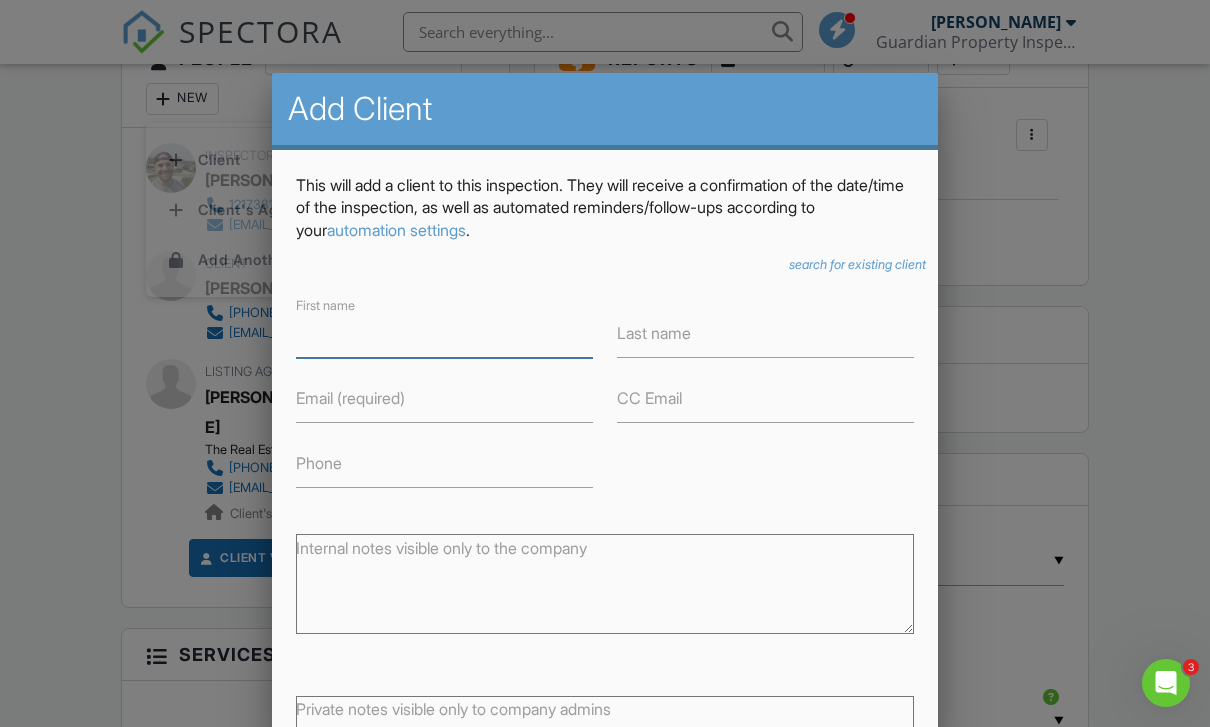scroll, scrollTop: 576, scrollLeft: 0, axis: vertical 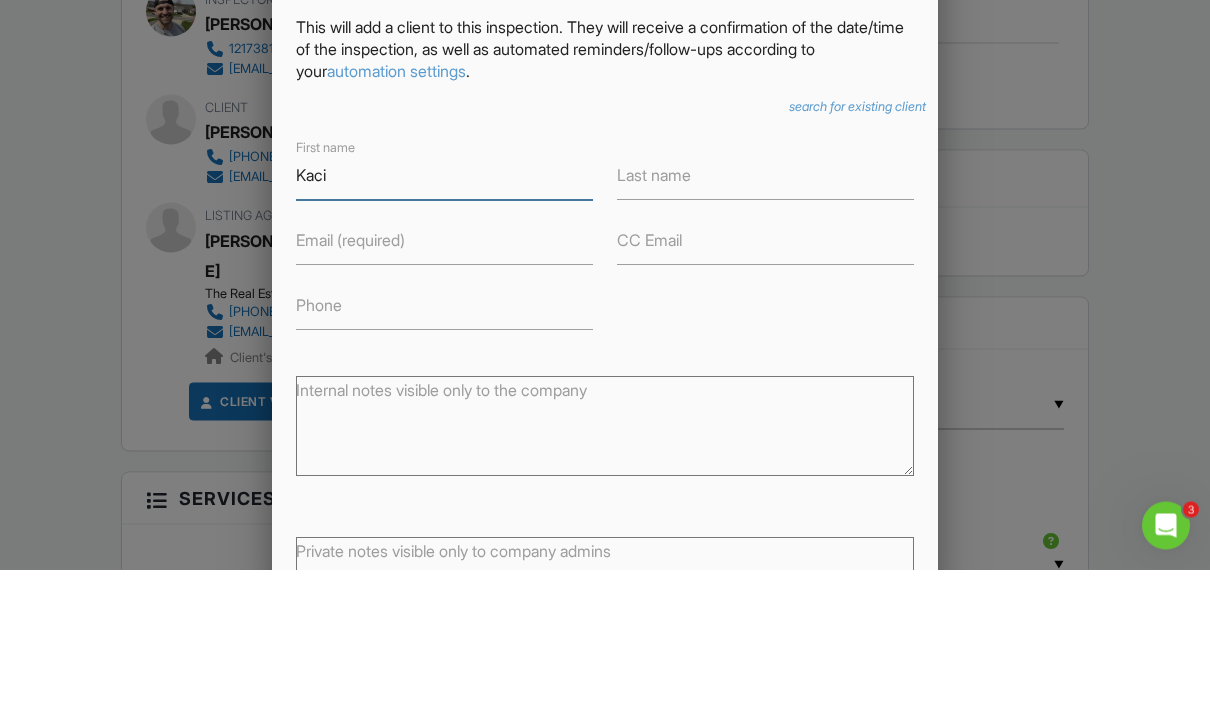 type on "Kaci" 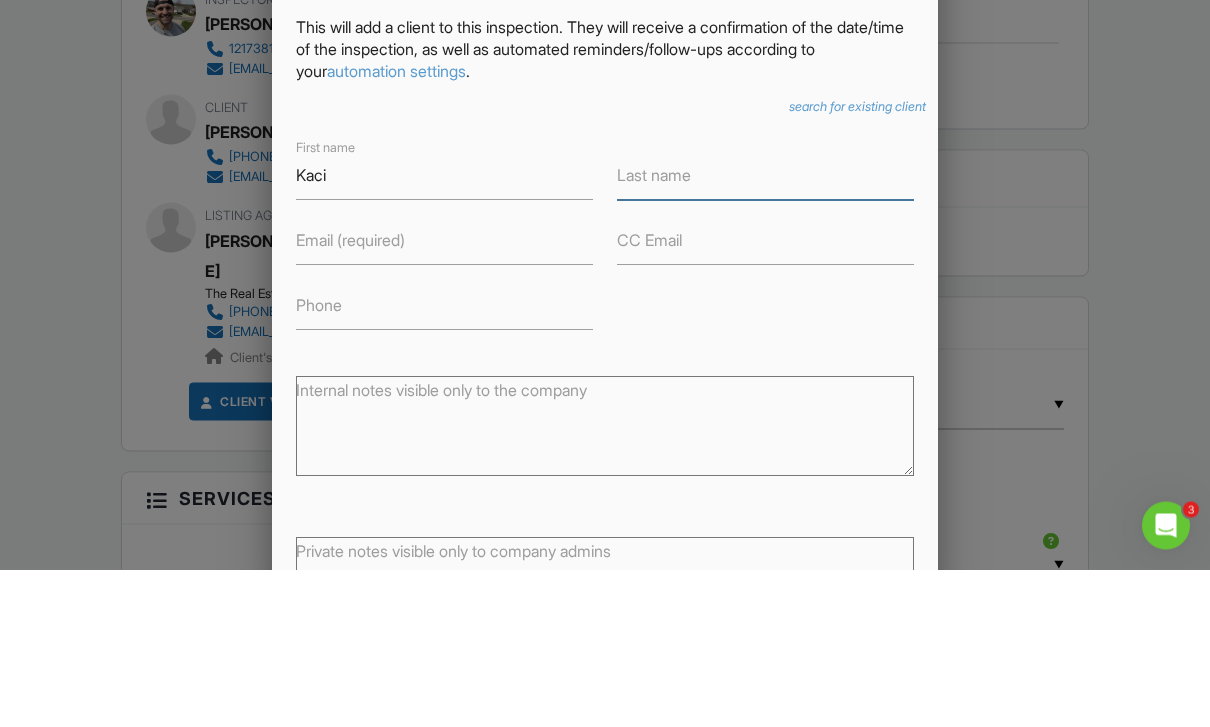 click on "Last name" at bounding box center [765, 333] 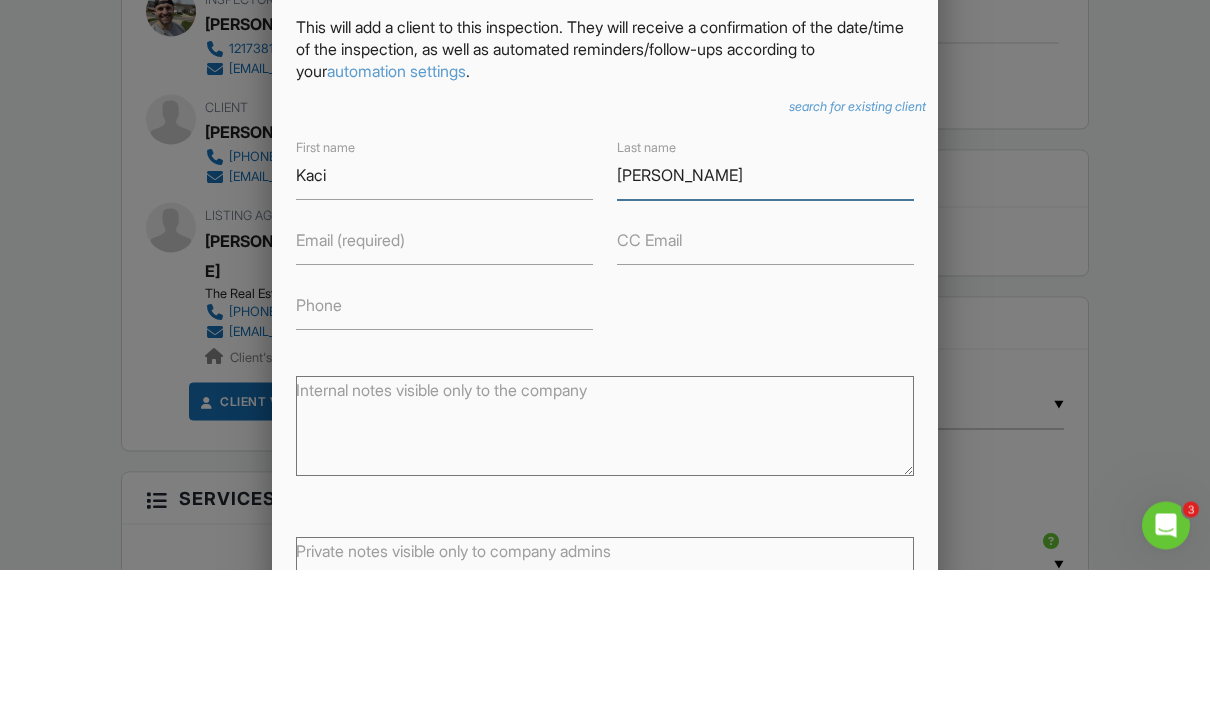 type on "[PERSON_NAME]" 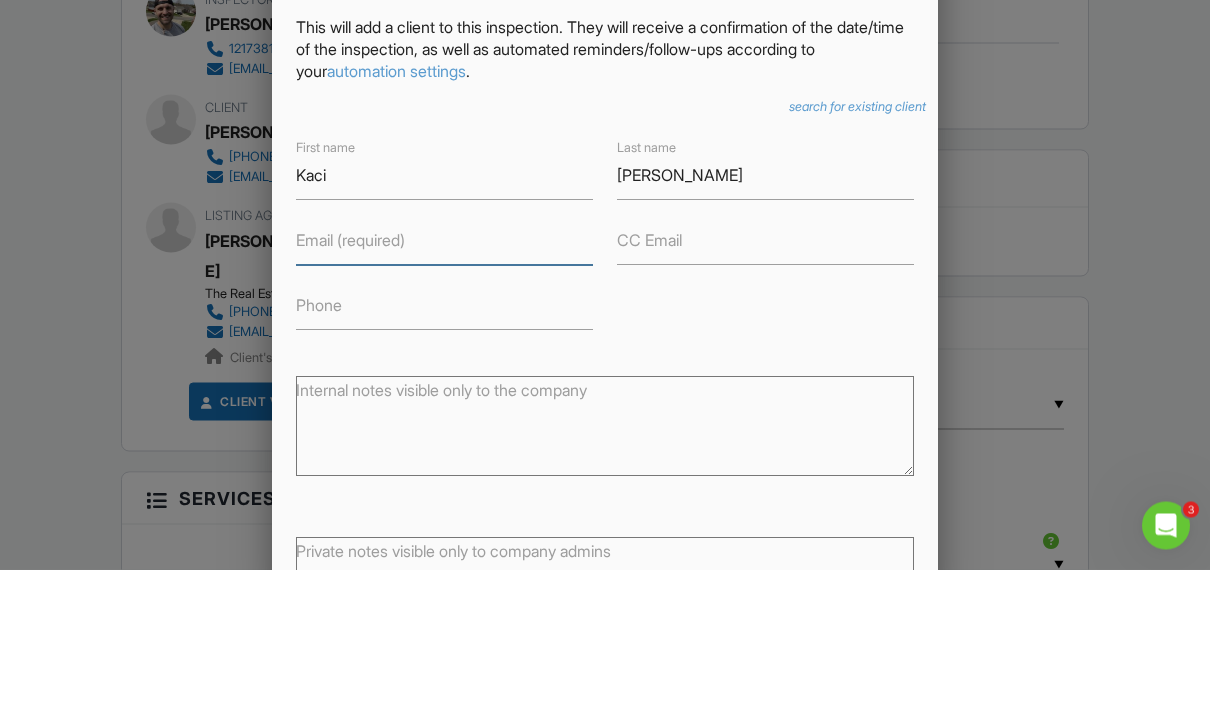 click on "Email (required)" at bounding box center [444, 398] 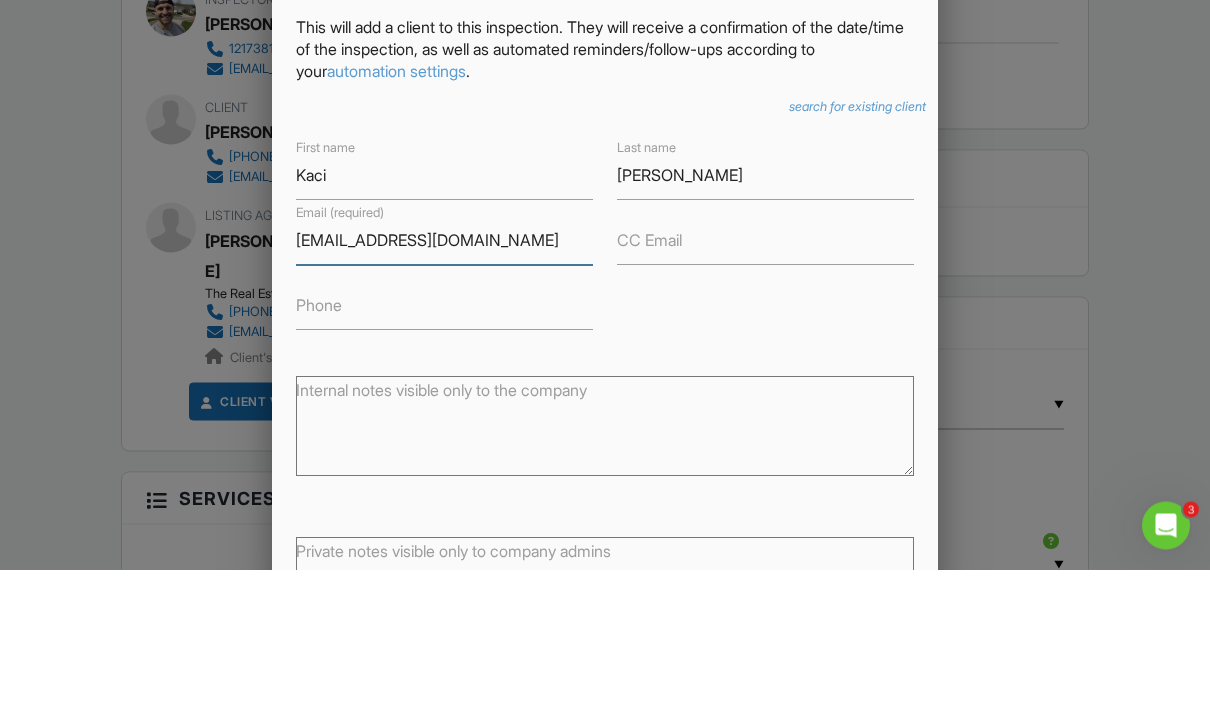 type on "[EMAIL_ADDRESS][DOMAIN_NAME]" 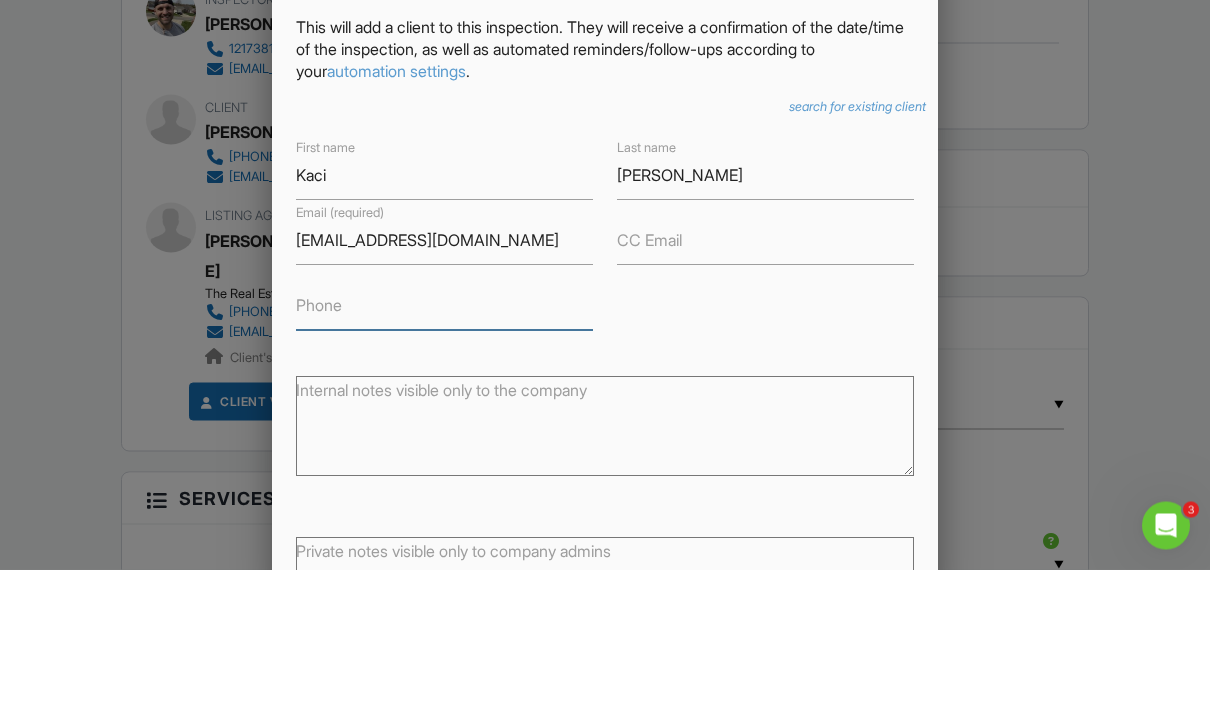 click on "Phone" at bounding box center (444, 463) 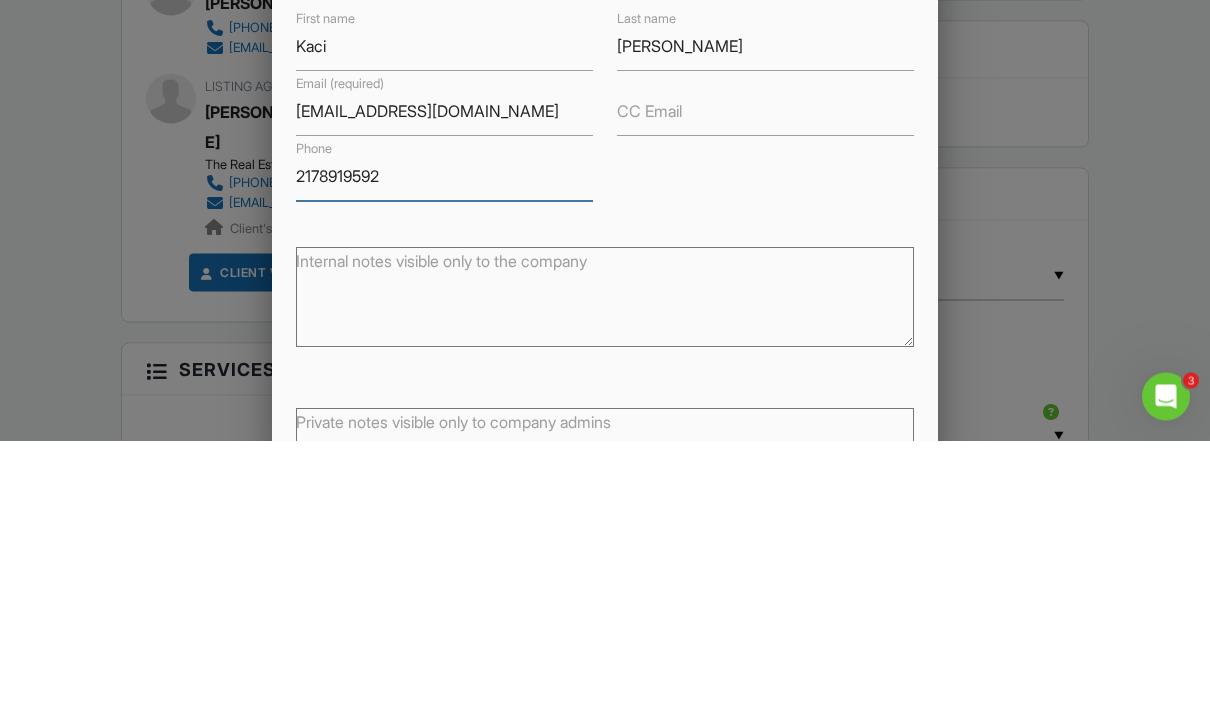type on "2178919592" 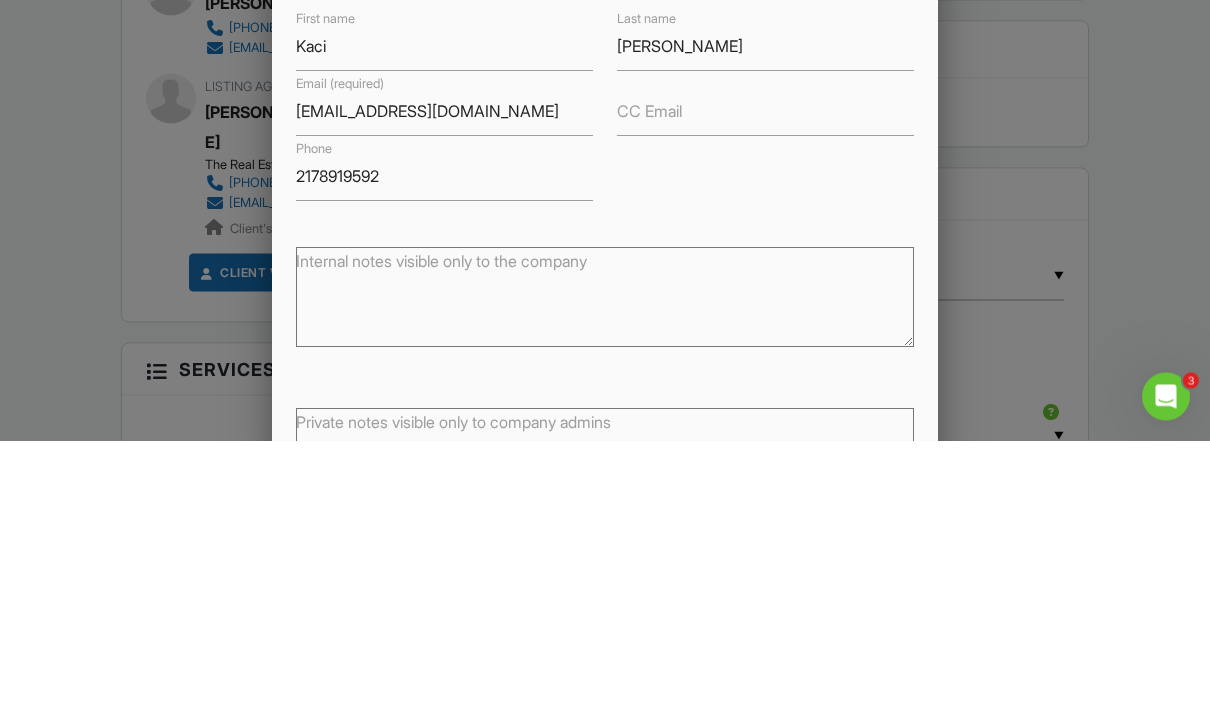 click on "Internal notes visible only to the company" at bounding box center (605, 578) 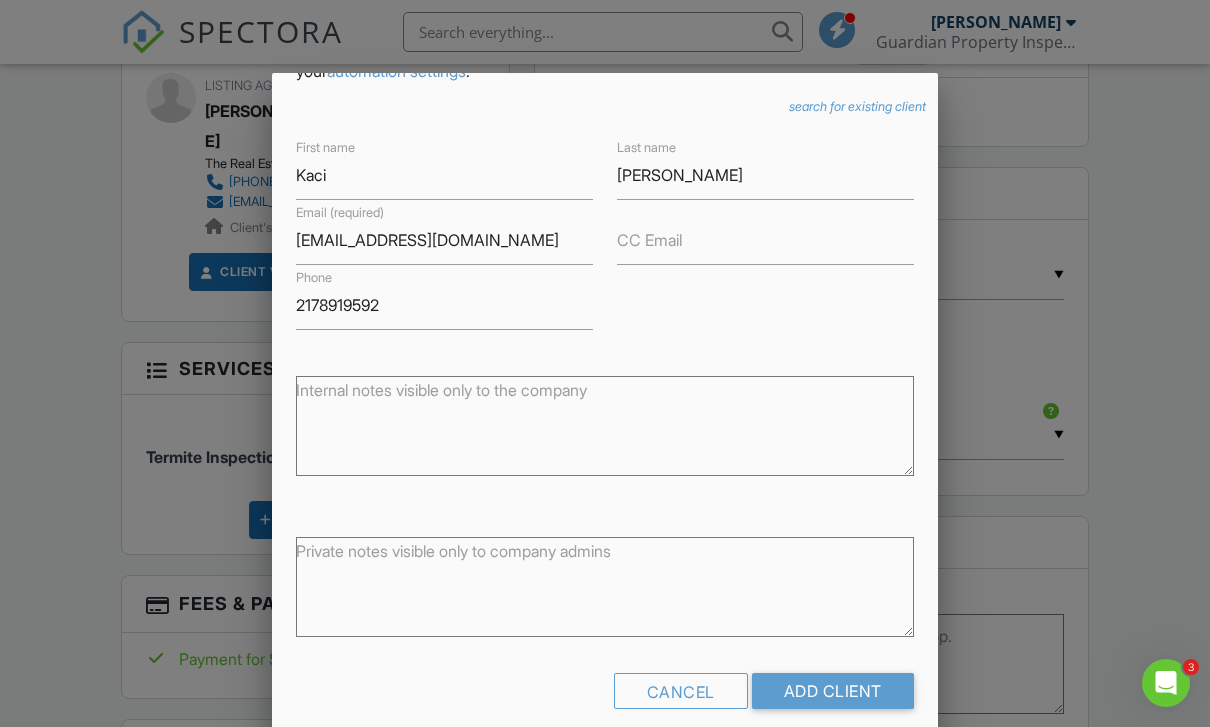 scroll, scrollTop: 156, scrollLeft: 0, axis: vertical 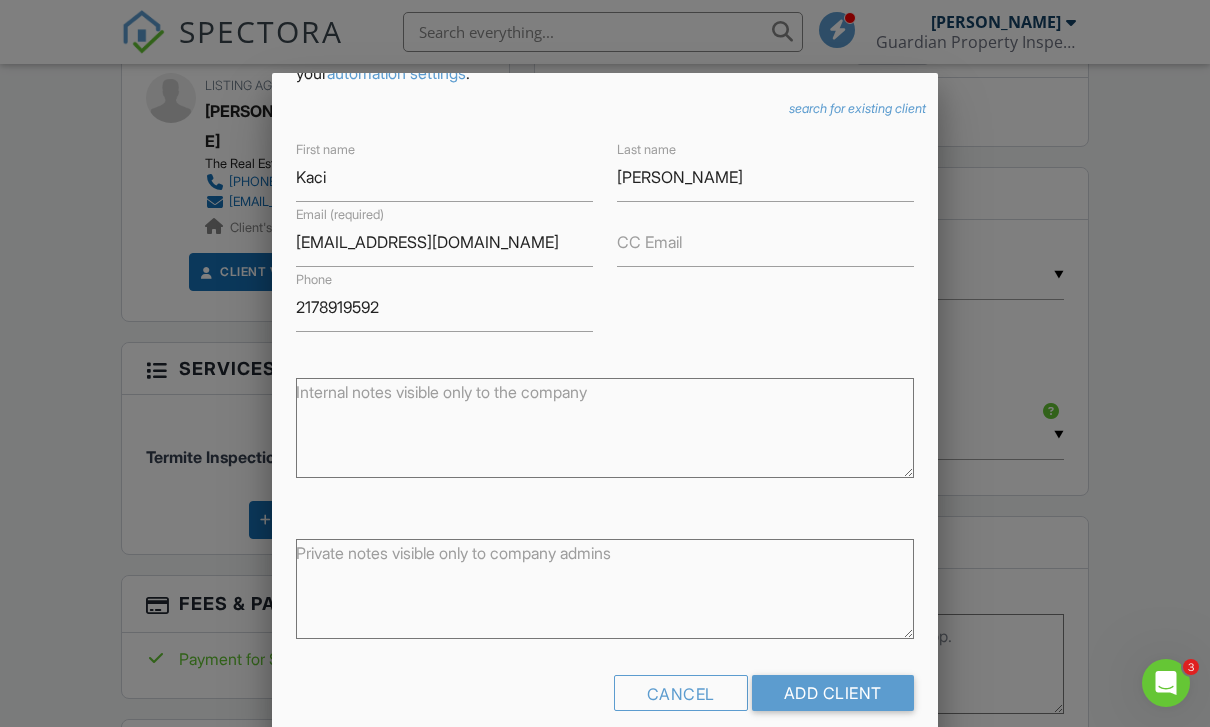 click on "Add Client" at bounding box center (833, 693) 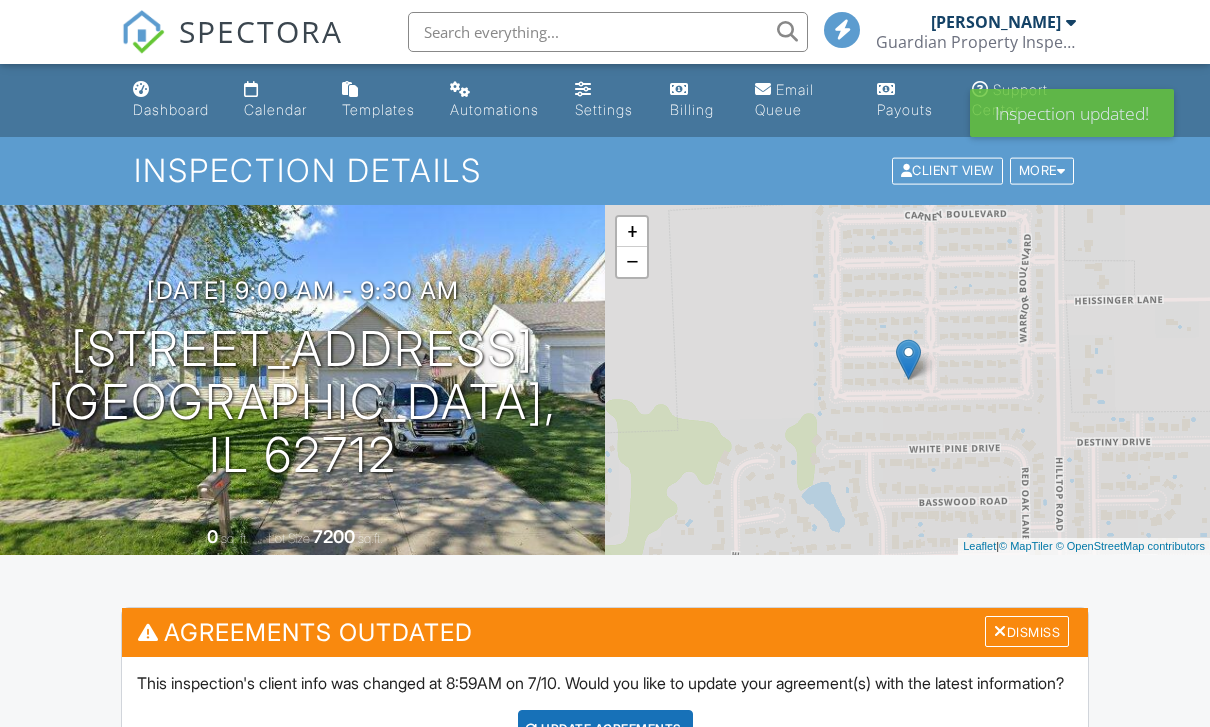 scroll, scrollTop: 0, scrollLeft: 0, axis: both 